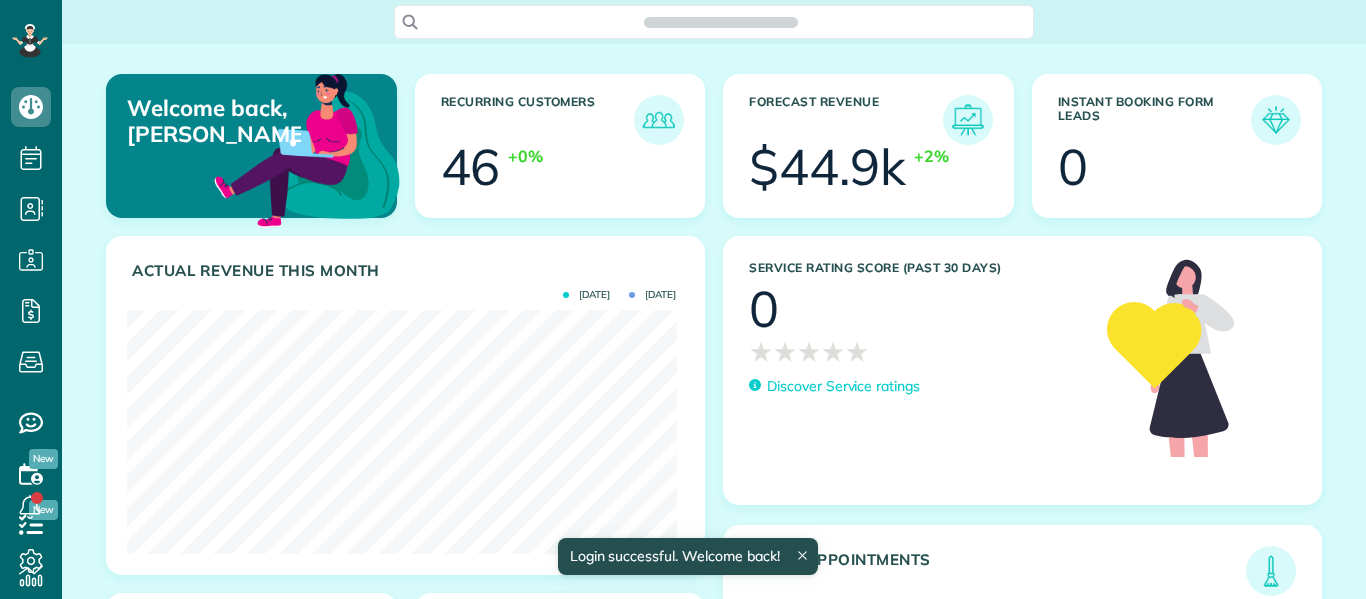 scroll, scrollTop: 0, scrollLeft: 0, axis: both 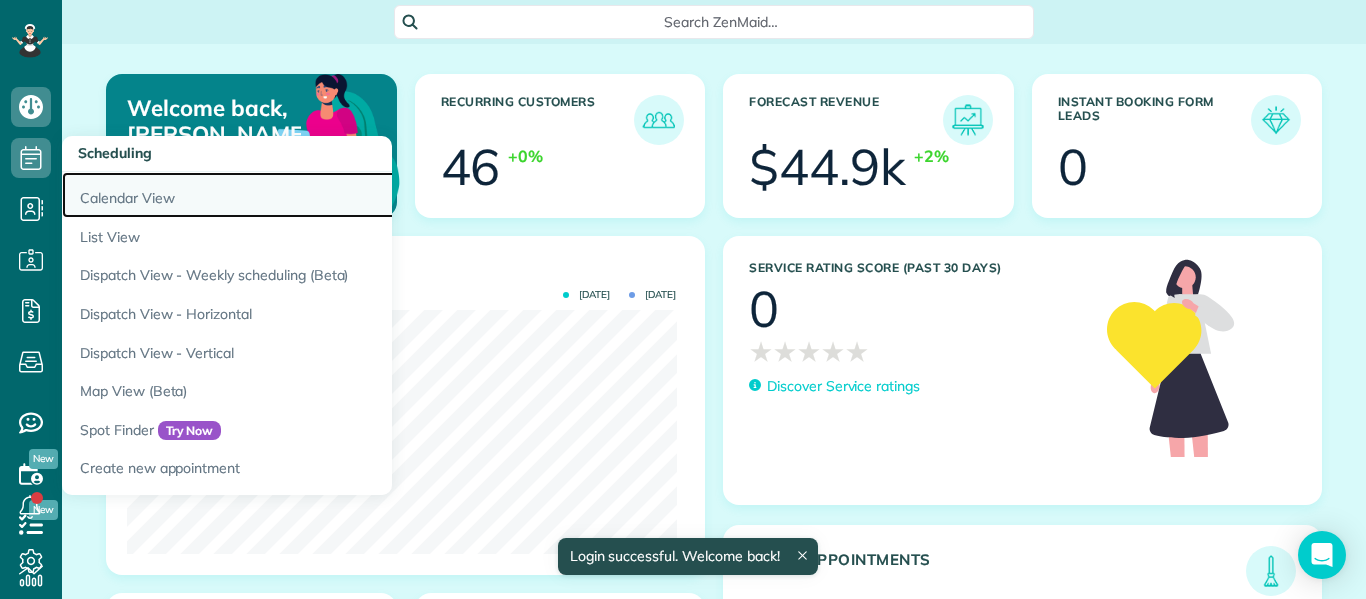click on "Calendar View" at bounding box center (312, 195) 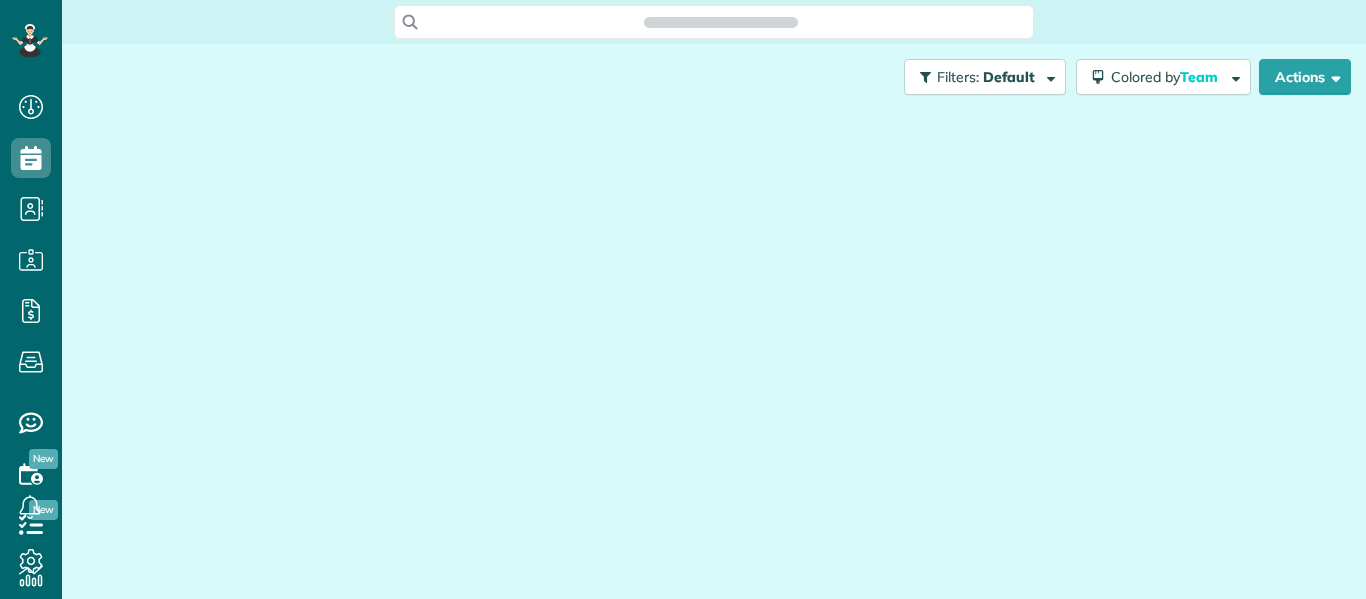 scroll, scrollTop: 0, scrollLeft: 0, axis: both 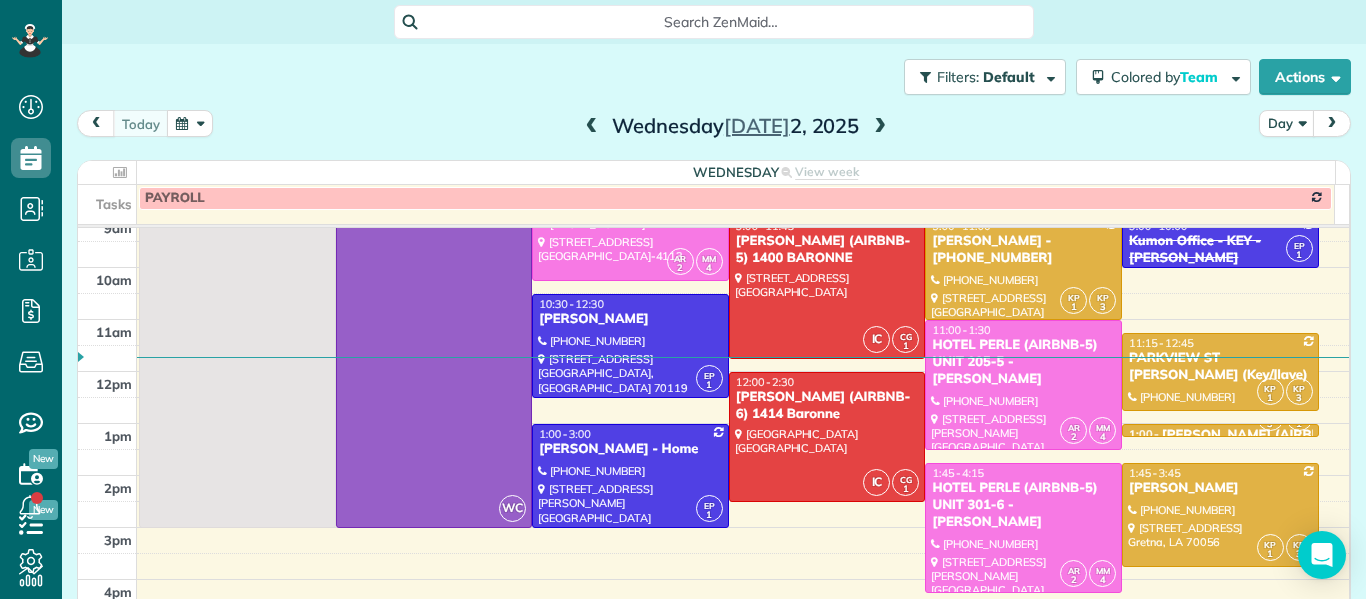 click at bounding box center [880, 127] 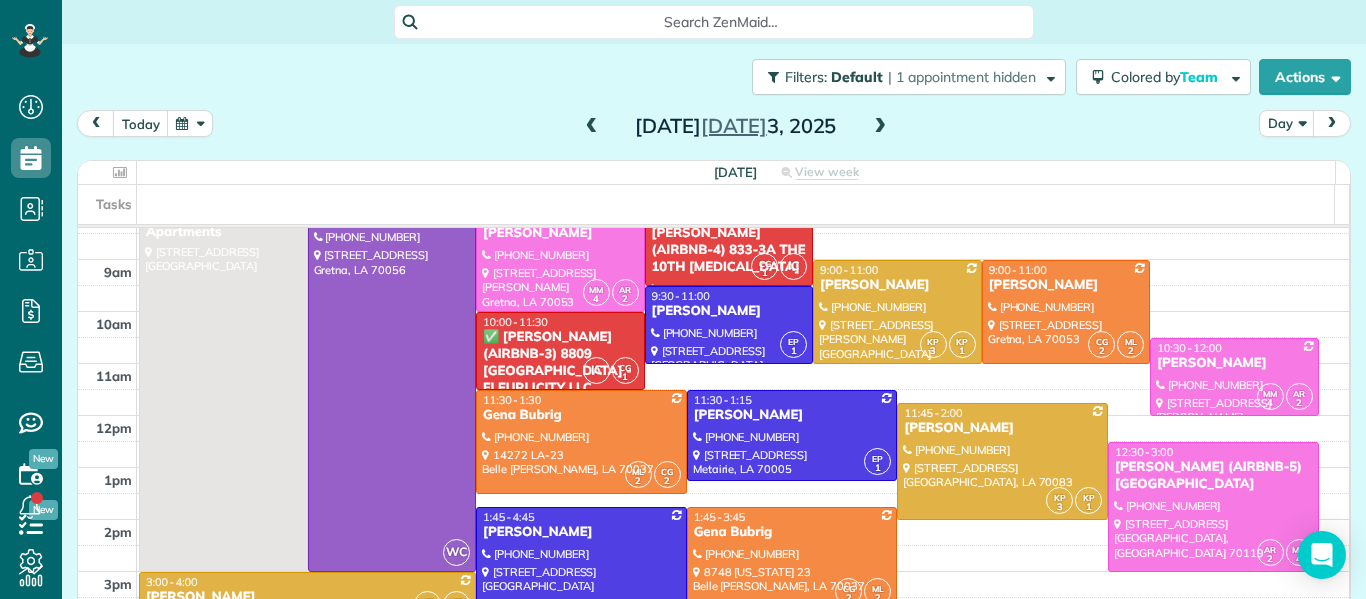 scroll, scrollTop: 71, scrollLeft: 0, axis: vertical 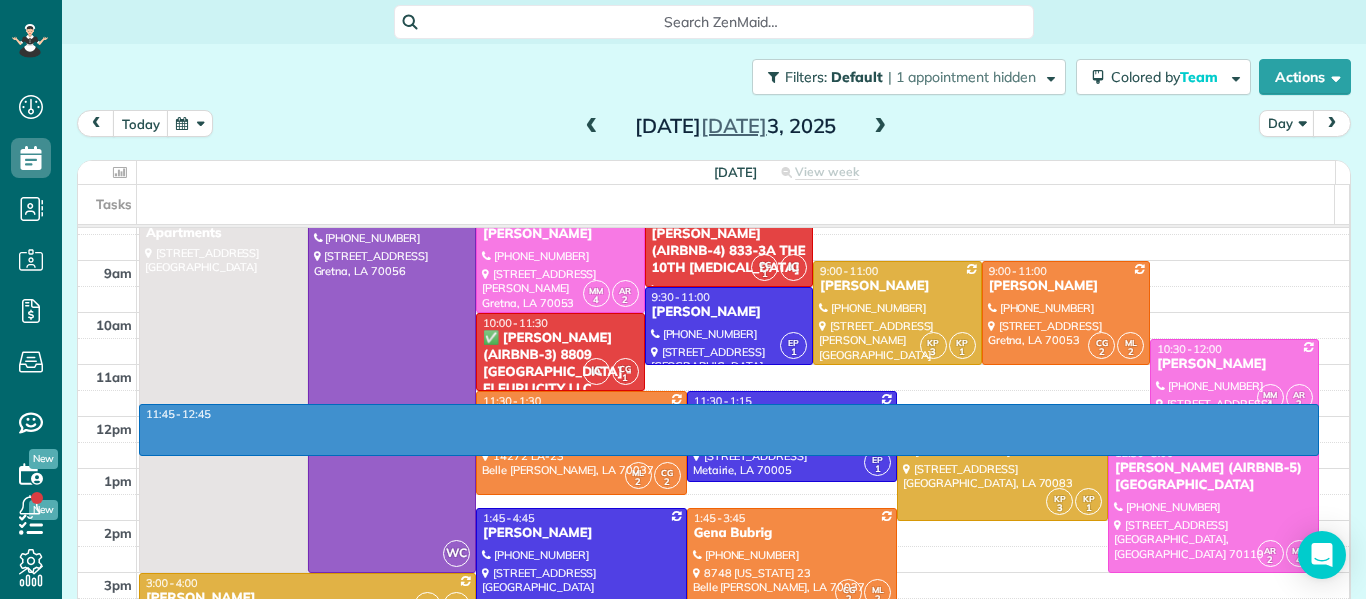 drag, startPoint x: 1112, startPoint y: 415, endPoint x: 1115, endPoint y: 447, distance: 32.140316 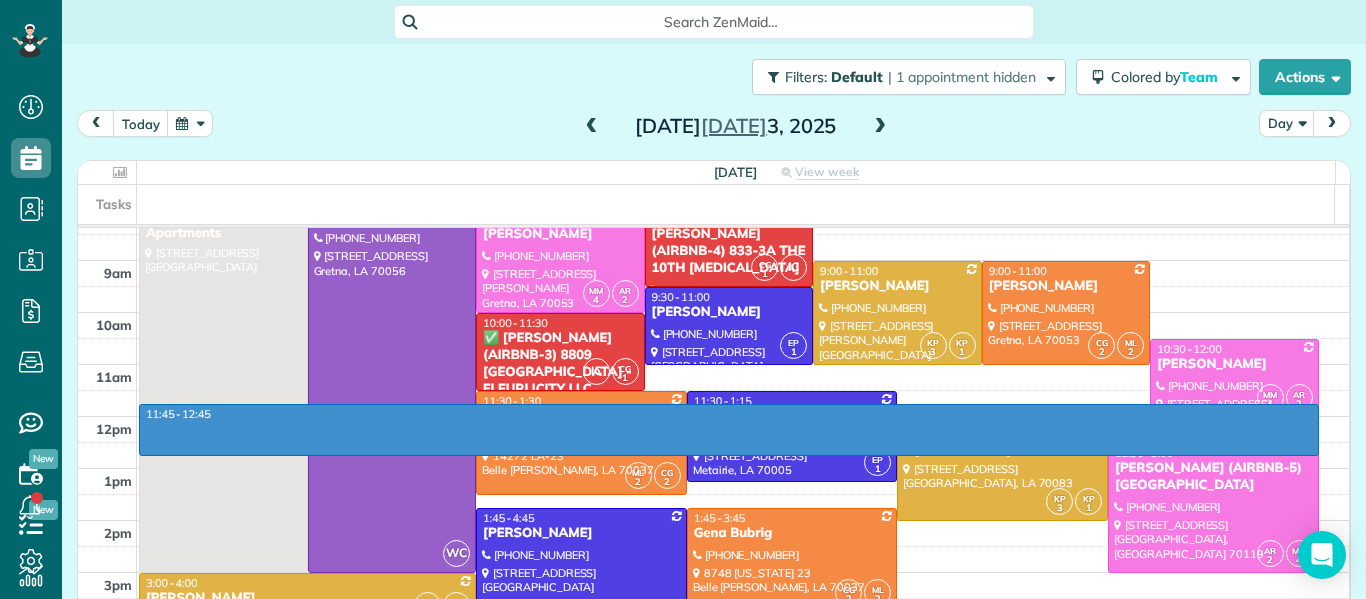 click on "7am 8am 9am 10am 11am 12pm 1pm 2pm 3pm 4pm 5pm 6pm 7pm 8pm 9pm 10pm 11pm 11:45 - 12:45 7:00 - 3:00 925 Common Melissa L - 925 Common St Luxury Apartments 925 Common Street New Orleans, LA 70112 WC 7:00 - 3:00 Sweeping Hands (Laundry) - Sweeping Hands (504) 610-5305 546 Lapalco Boulevard Gretna, LA 70056 MM 4 AR 2 8:00 - 10:00 SHARON WITTE (504) 606-3743 44 Howard Street Gretna, LA 70053 CG 1 IC 8:00 - 9:30 NICK BRUNO (AIRBNB-4) 833-3A THE 10TH MUSE (504) 215-1676 833 Baronne Street New Orleans, LA 70113 KP 3 KP 1 9:00 - 11:00 MOLLY LOVE (504) 237-3316 5511 Chamberlain Drive New Orleans, LA 70122 CG 2 ML 2 9:00 - 11:00 SHAWAN HARRIS (985) 709-1319 422 8th Street Gretna, LA 70053 EP 1 9:30 - 11:00 BRYCE CRIER (504) 331-4203 2130 Annunciation Street New Orleans, LA 70130 IC CG 1 10:00 - 11:30 ✅ MATT GLAPION (AIRBNB-3) 8809 EDINBURGH - FLEURLICITY LLC 8809 Edinburgh Street New Orleans, LA 70118 MM 4 AR 2 10:30 - 12:00 MARY PHILLIPS (504) 258-4704 2820 Soniat Street New Orleans, LA 70115 ML 2 CG 2 11:30 - 1:30 1" at bounding box center (713, 598) 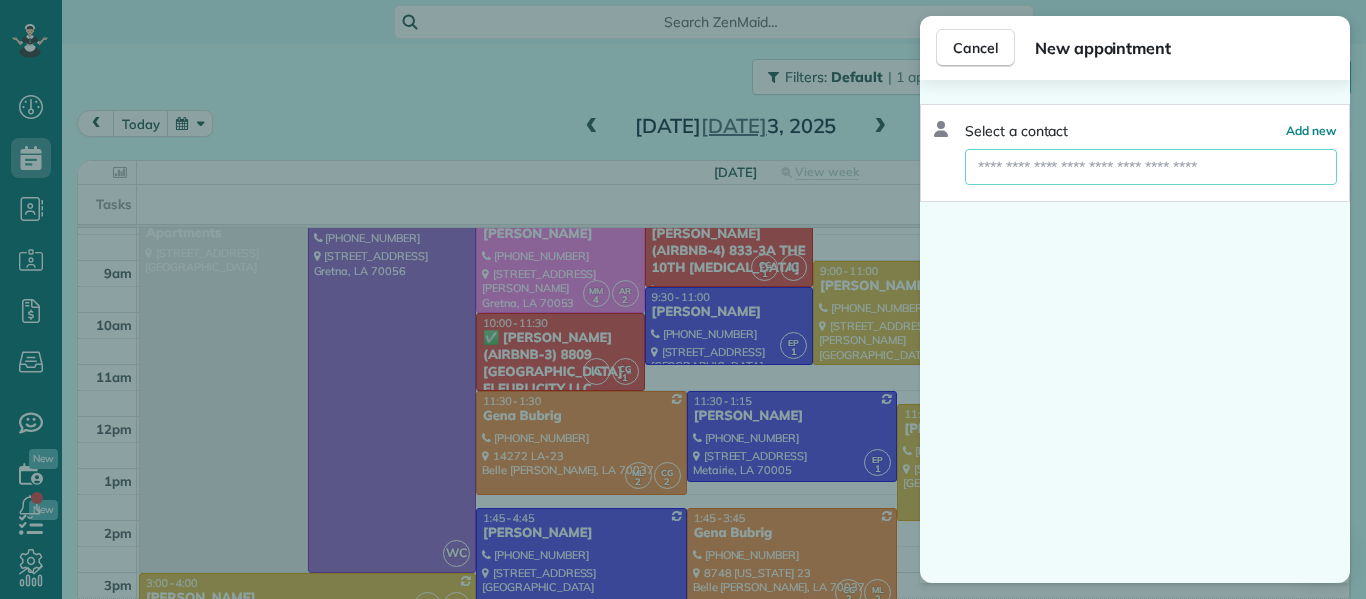 click at bounding box center [1151, 167] 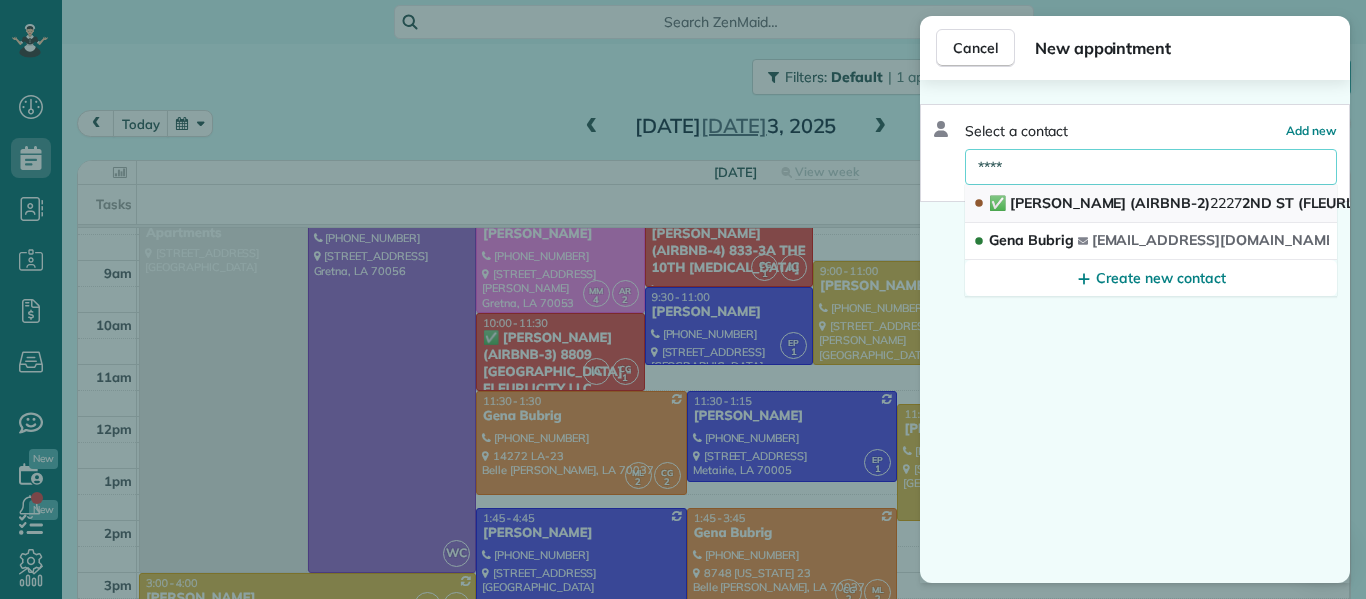 type on "****" 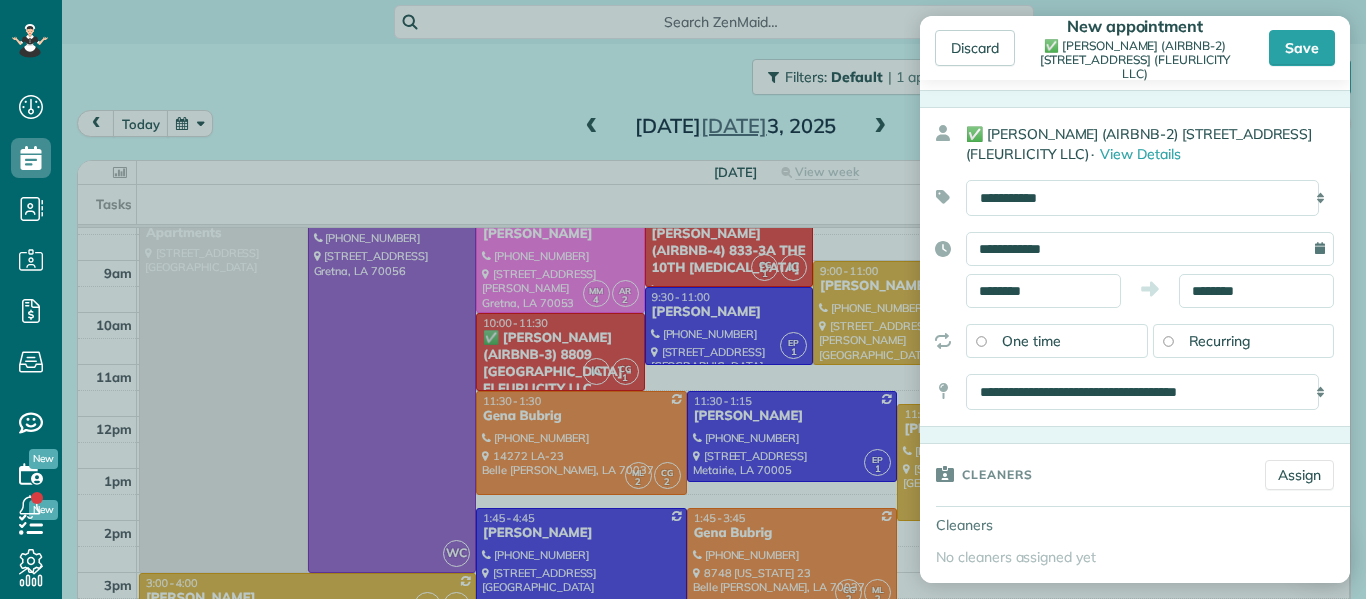 scroll, scrollTop: 61, scrollLeft: 0, axis: vertical 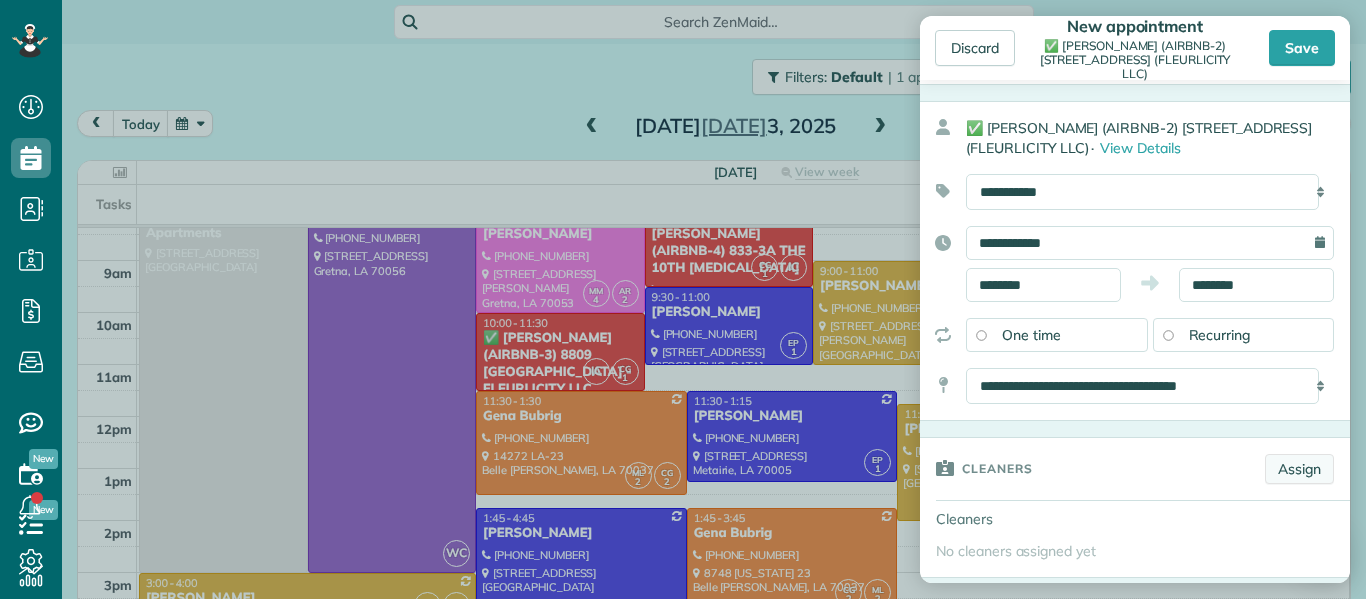 click on "Assign" at bounding box center [1299, 469] 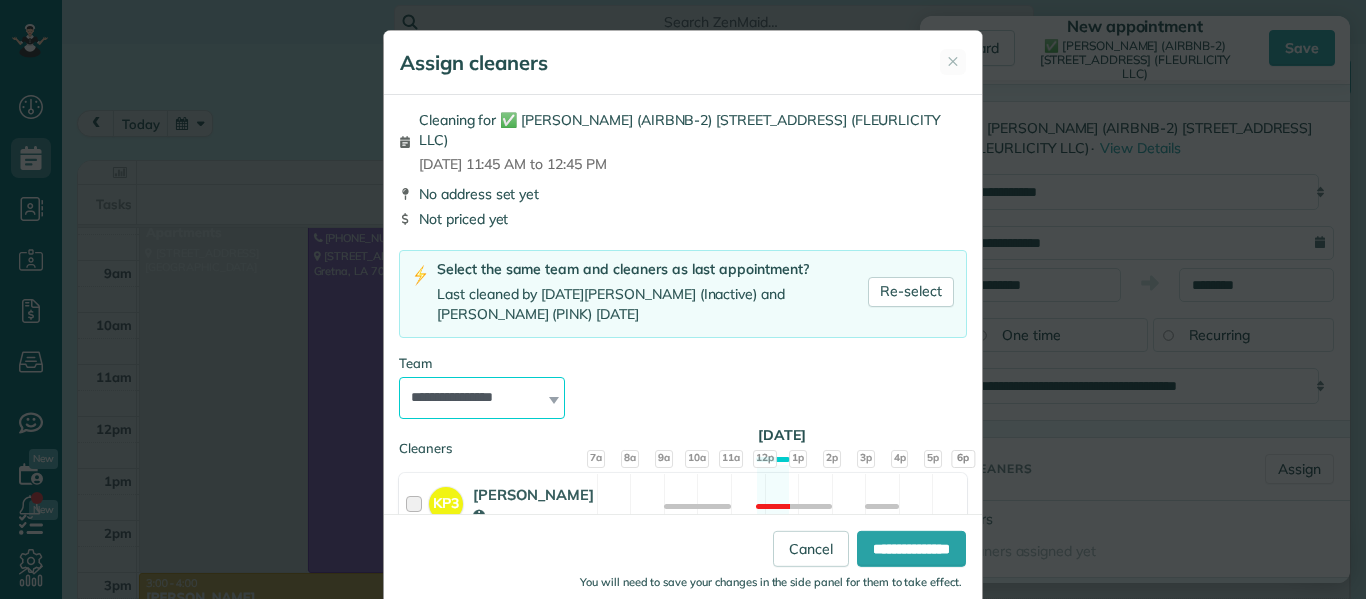 click on "**********" at bounding box center [482, 398] 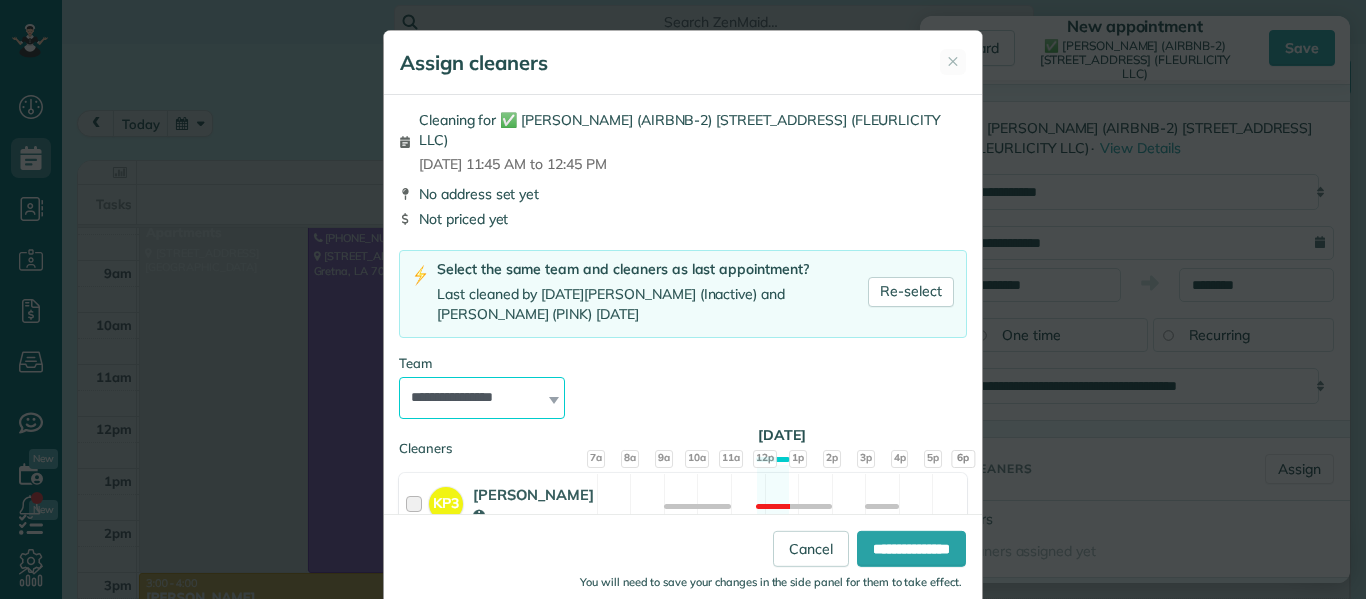 select on "****" 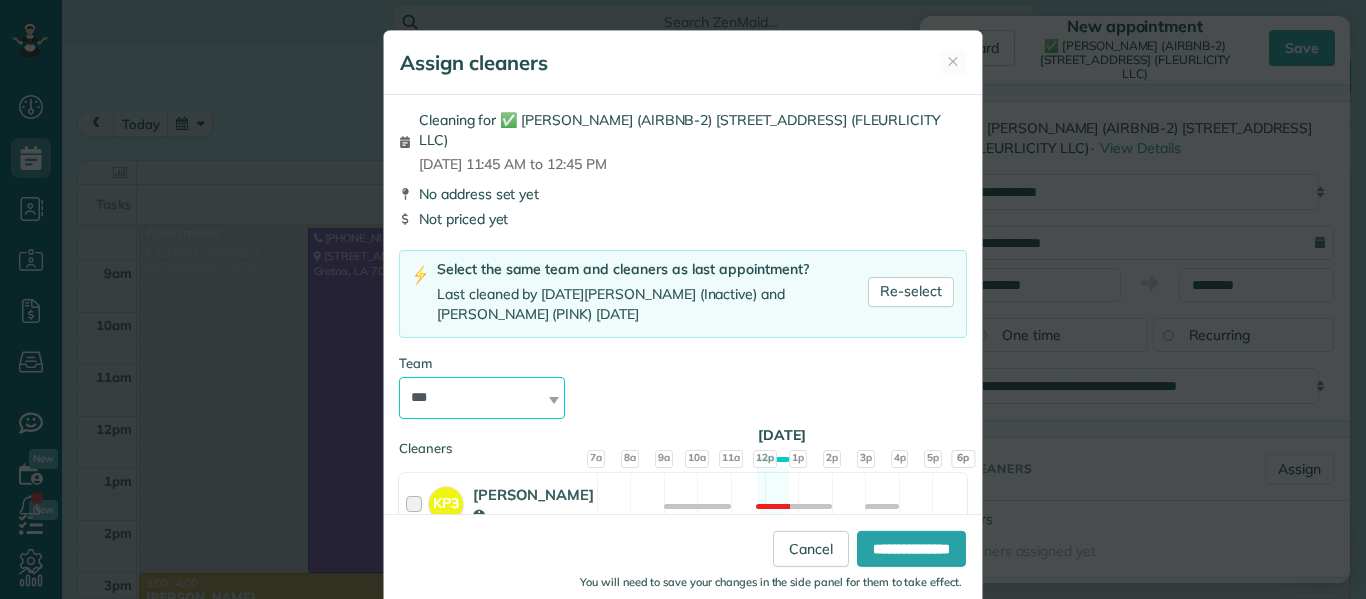 click on "**********" at bounding box center [482, 398] 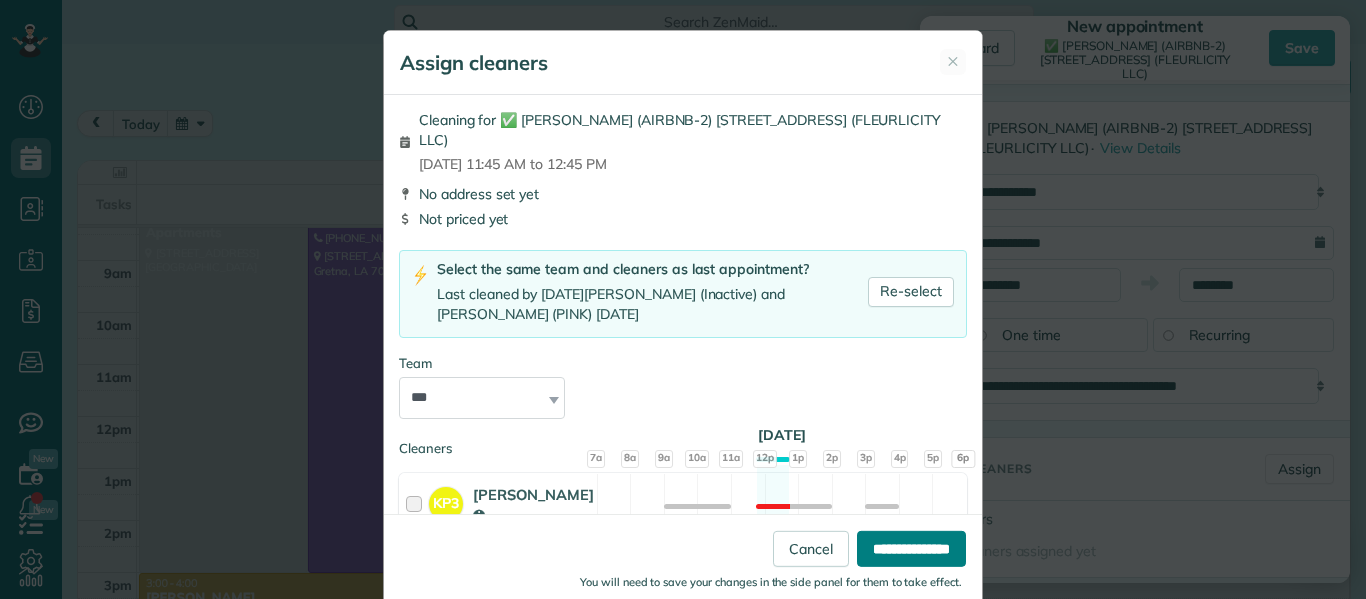 click on "**********" at bounding box center [911, 549] 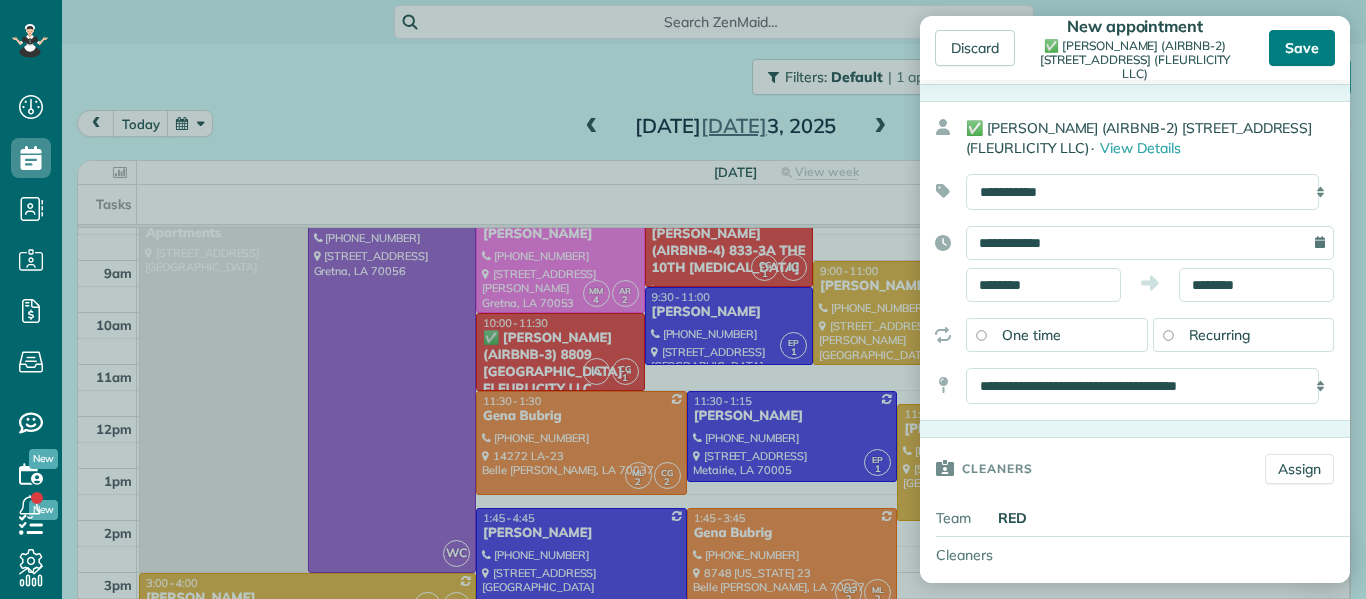 click on "Save" at bounding box center (1302, 48) 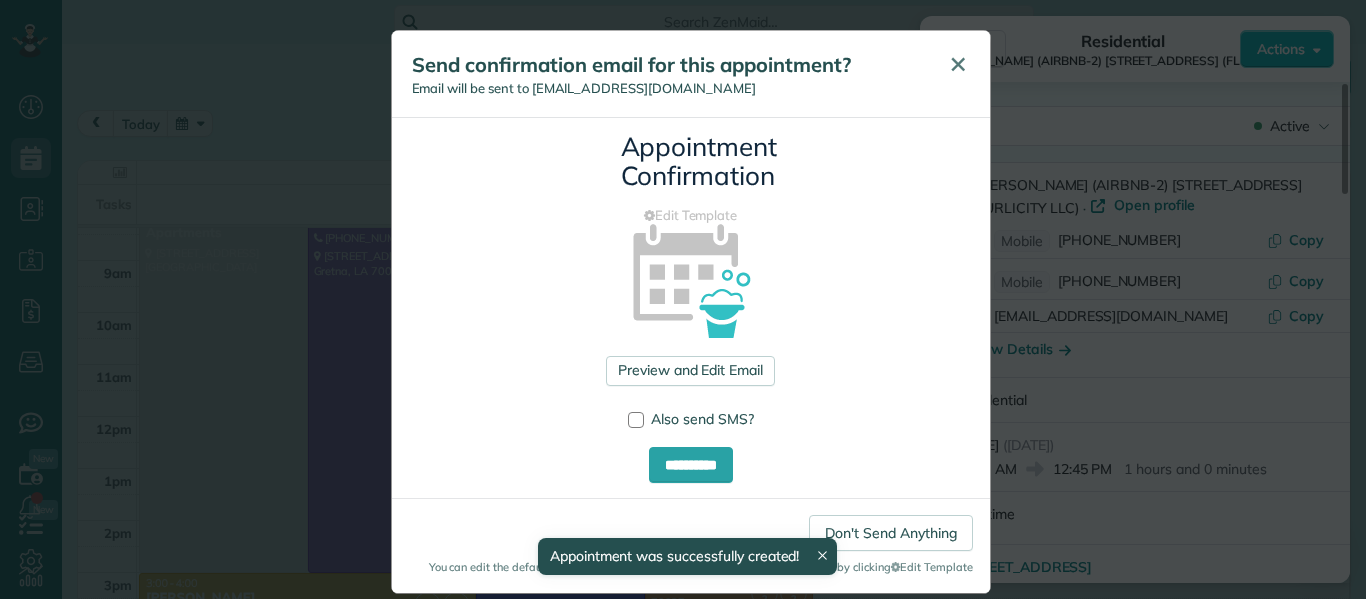 click on "✕" at bounding box center (958, 64) 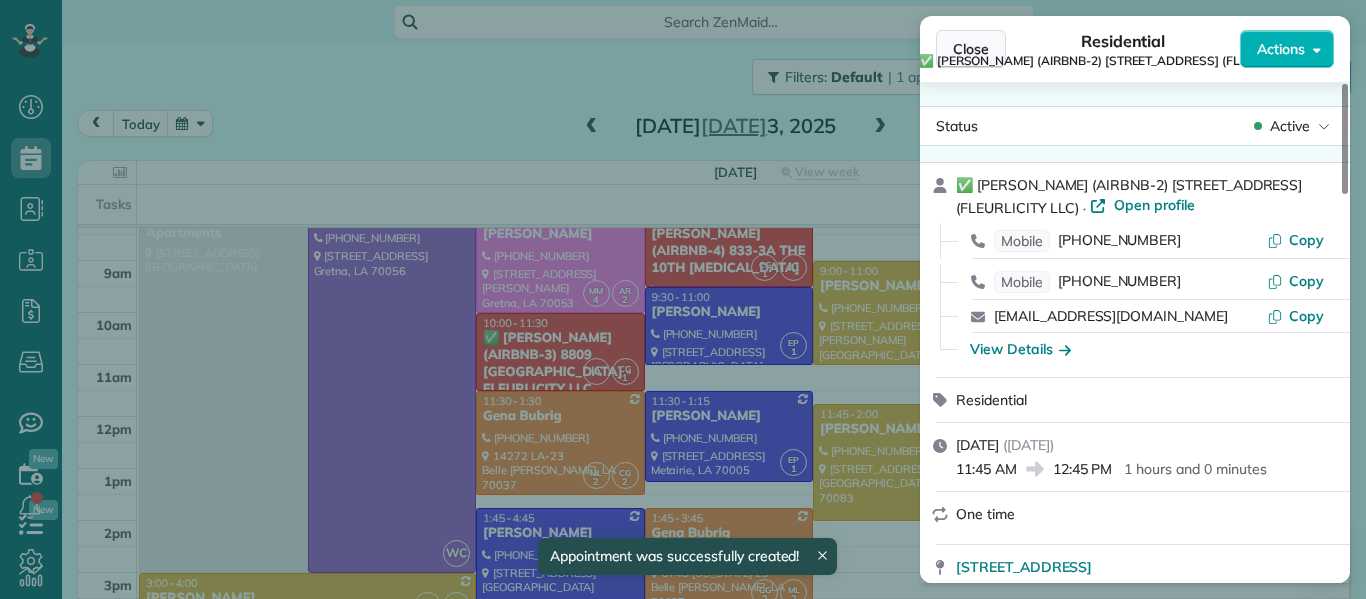 click on "Close" at bounding box center [971, 49] 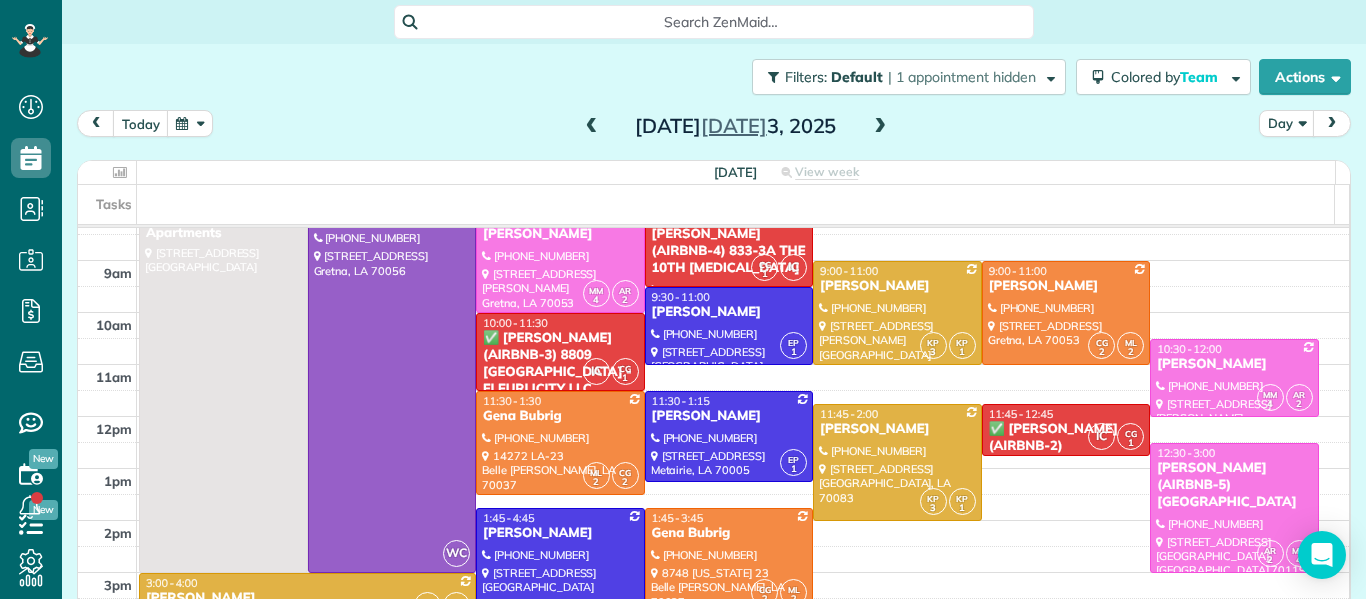 click at bounding box center (880, 127) 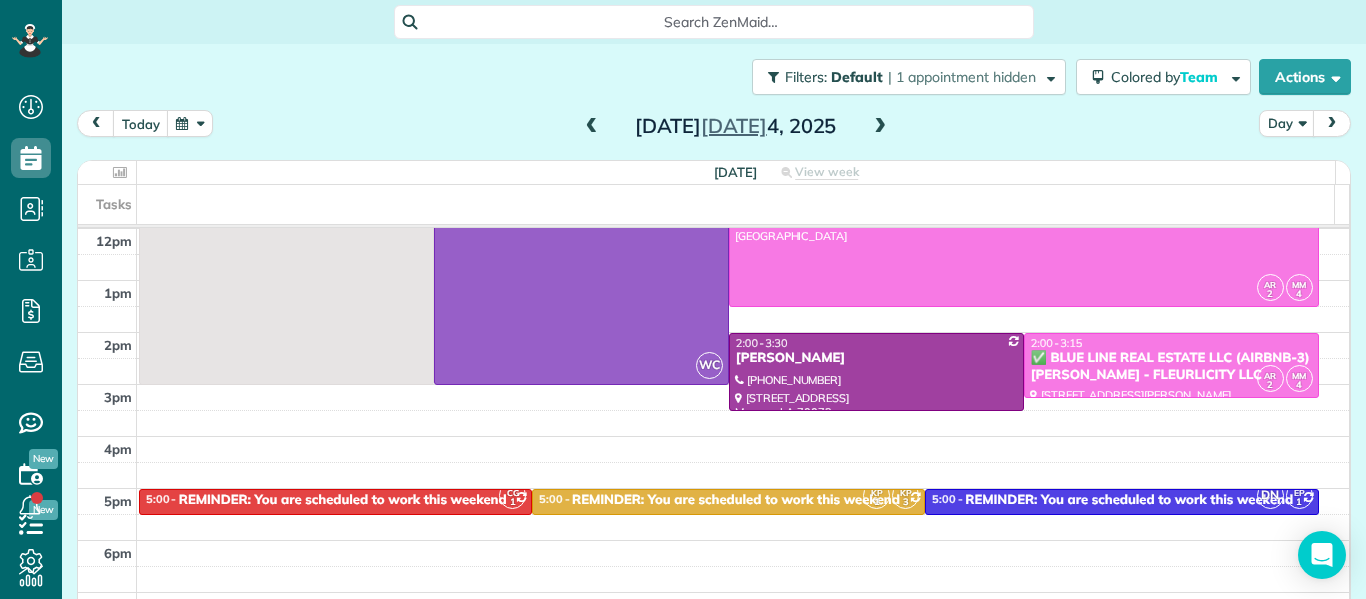 scroll, scrollTop: 261, scrollLeft: 0, axis: vertical 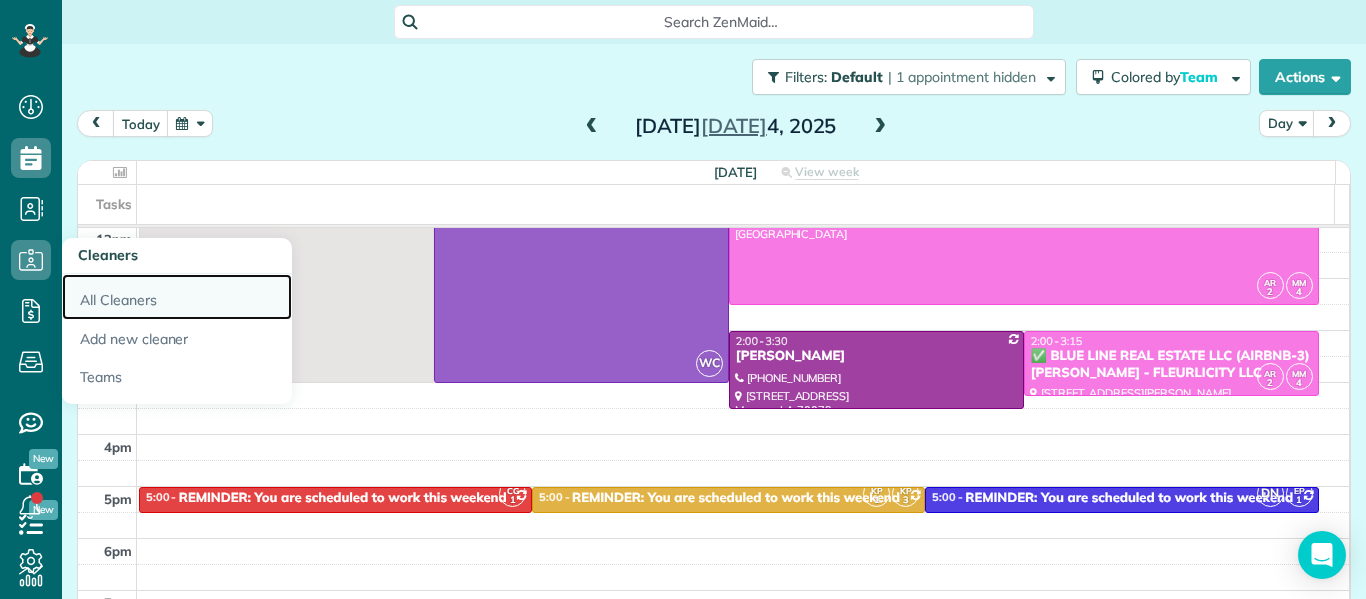 click on "All Cleaners" at bounding box center [177, 297] 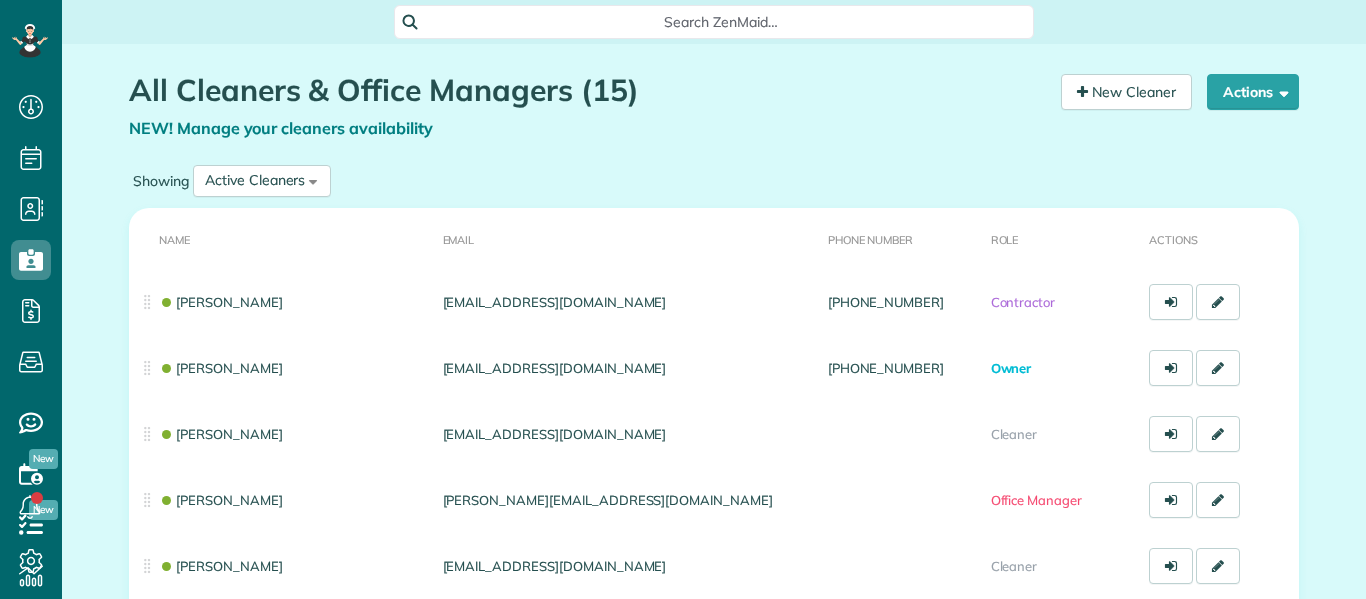 scroll, scrollTop: 0, scrollLeft: 0, axis: both 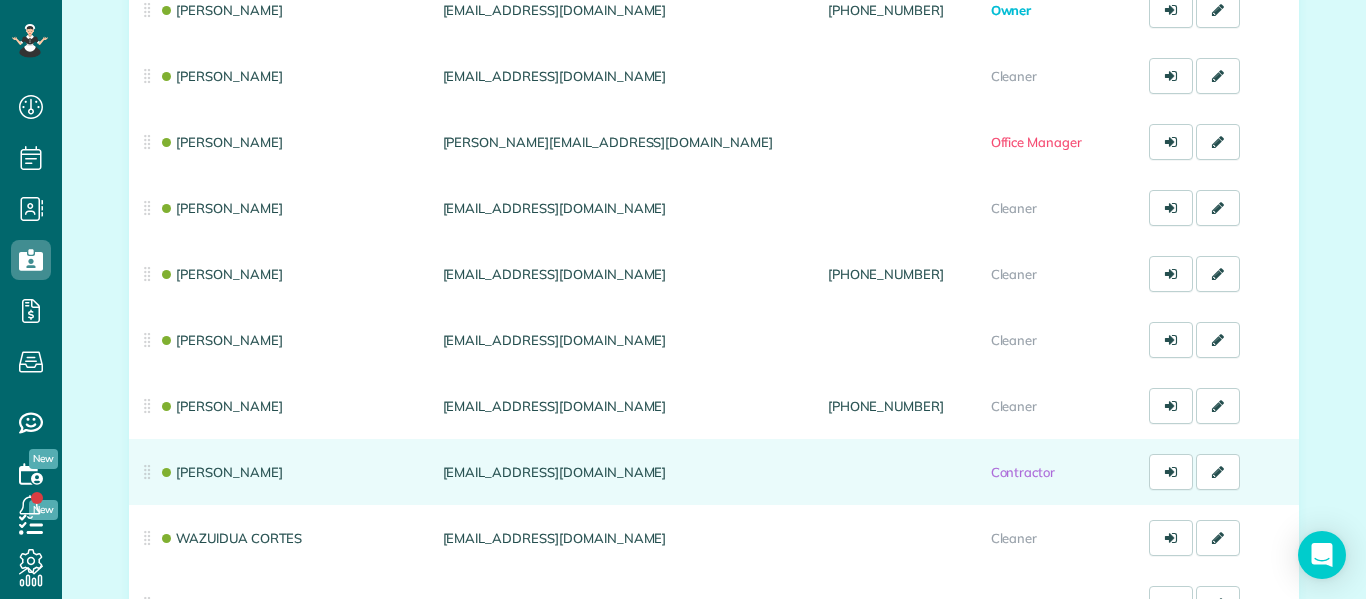 drag, startPoint x: 644, startPoint y: 473, endPoint x: 437, endPoint y: 482, distance: 207.19556 